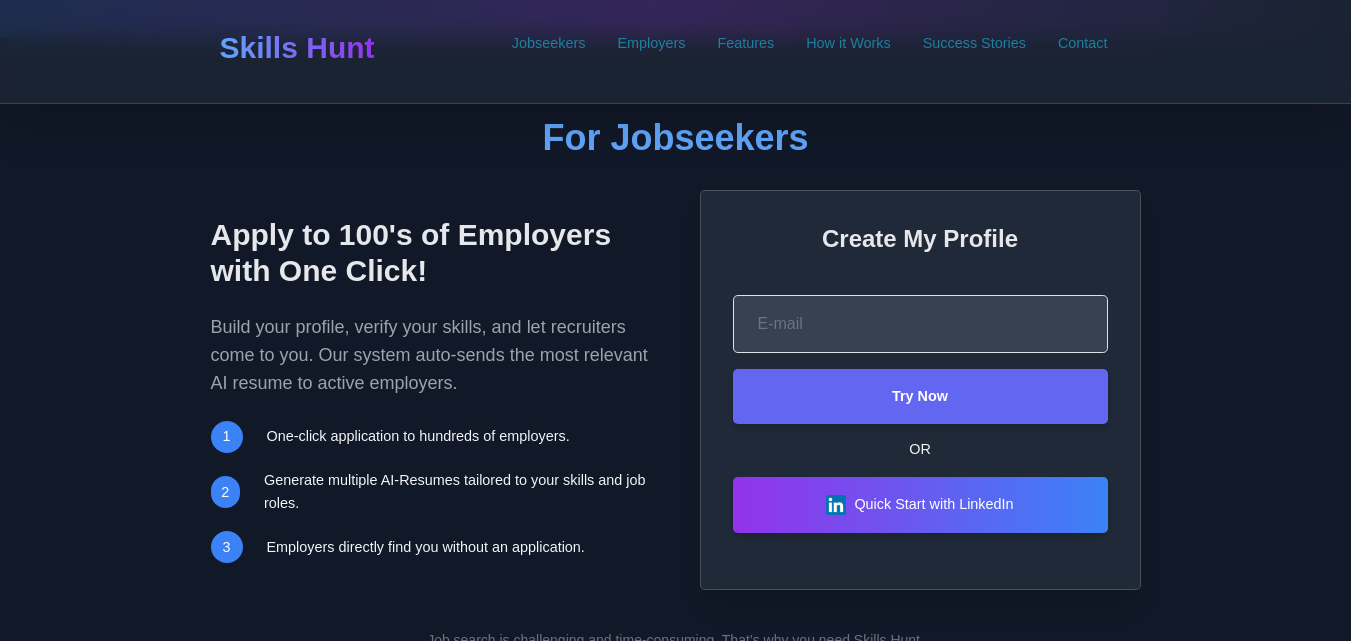 scroll, scrollTop: 641, scrollLeft: 0, axis: vertical 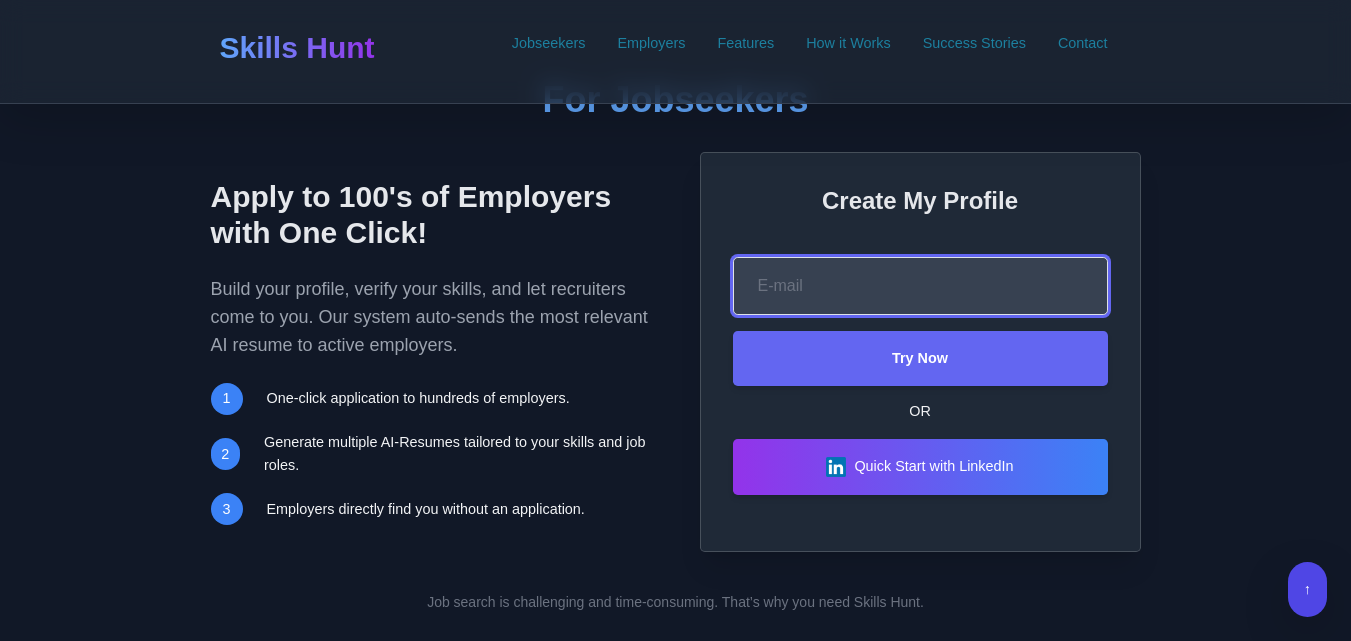 click at bounding box center [920, 286] 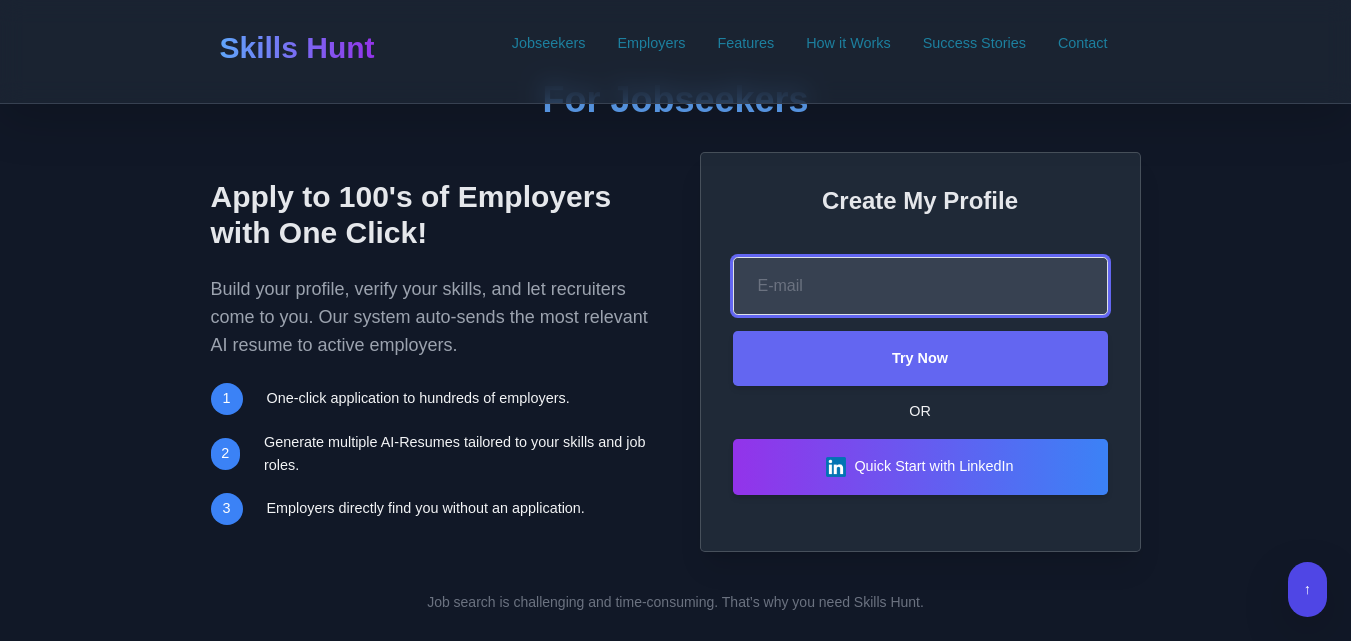type on "[EMAIL]" 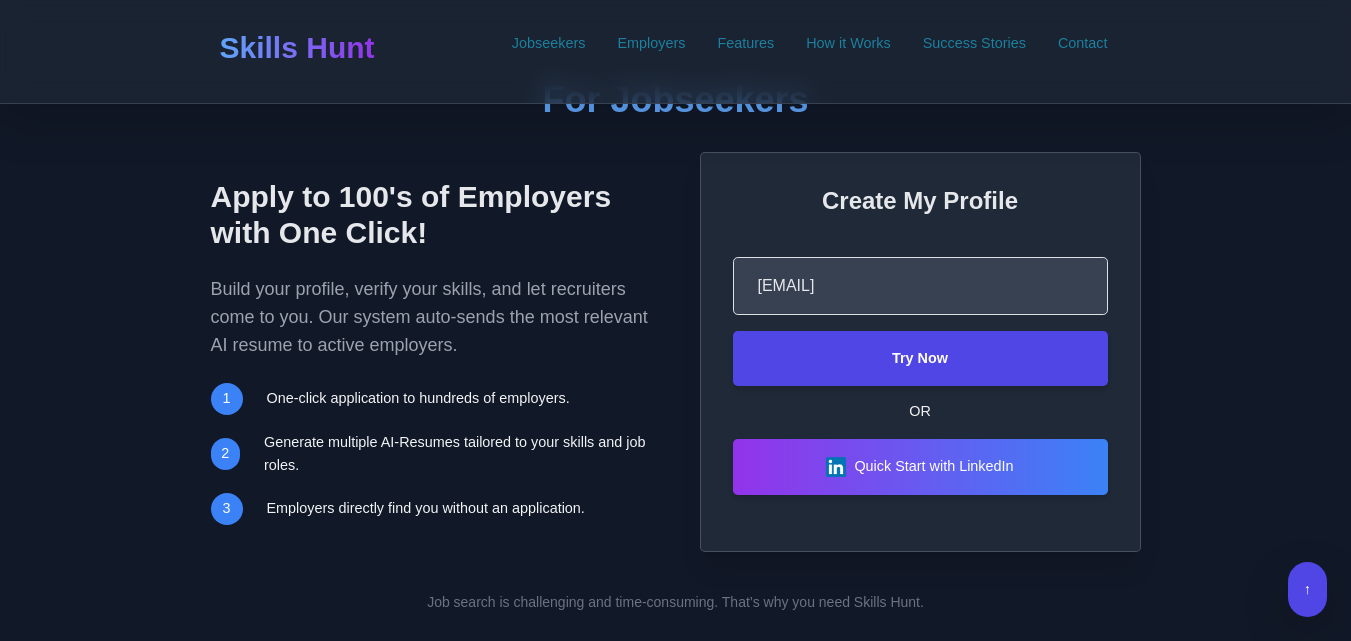 click on "Try Now" at bounding box center (920, 358) 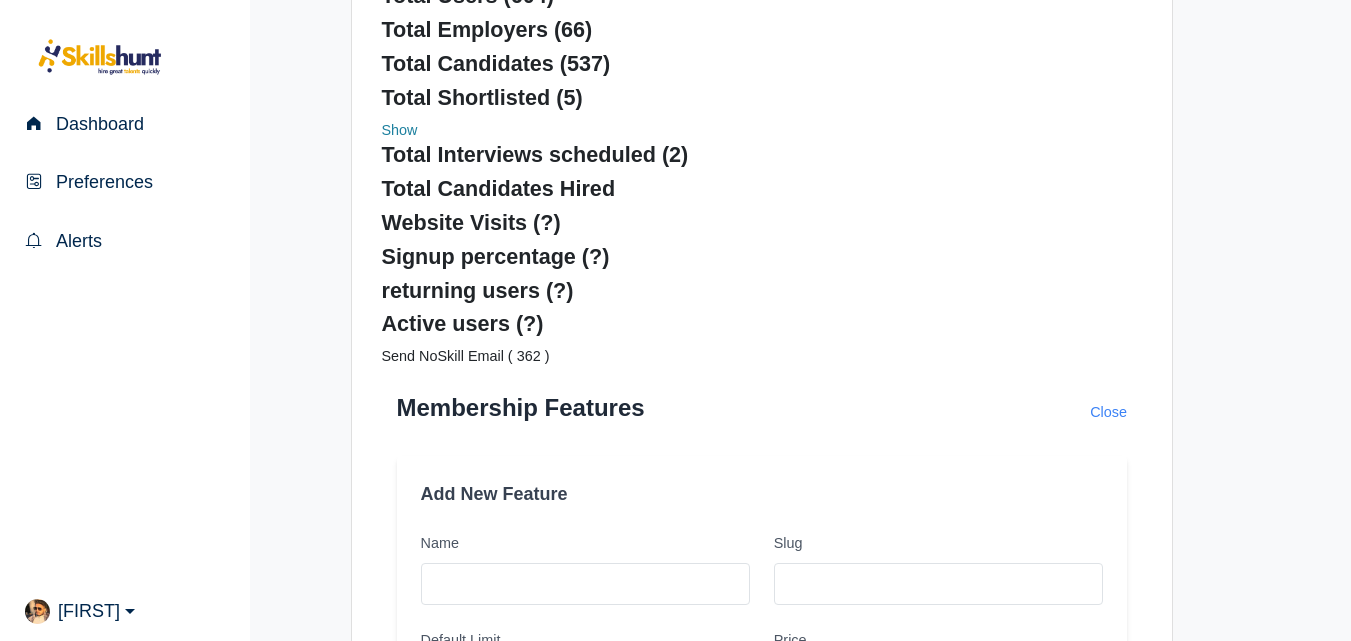 scroll, scrollTop: 300, scrollLeft: 0, axis: vertical 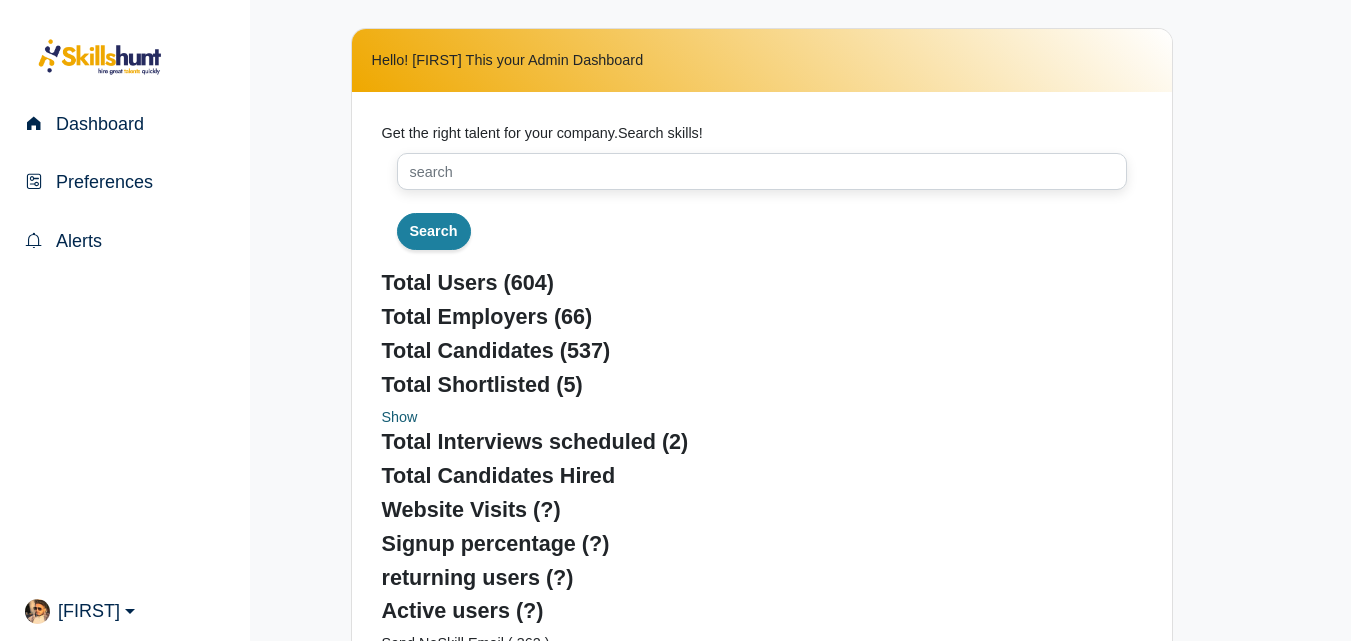 click on "Show" at bounding box center [400, 417] 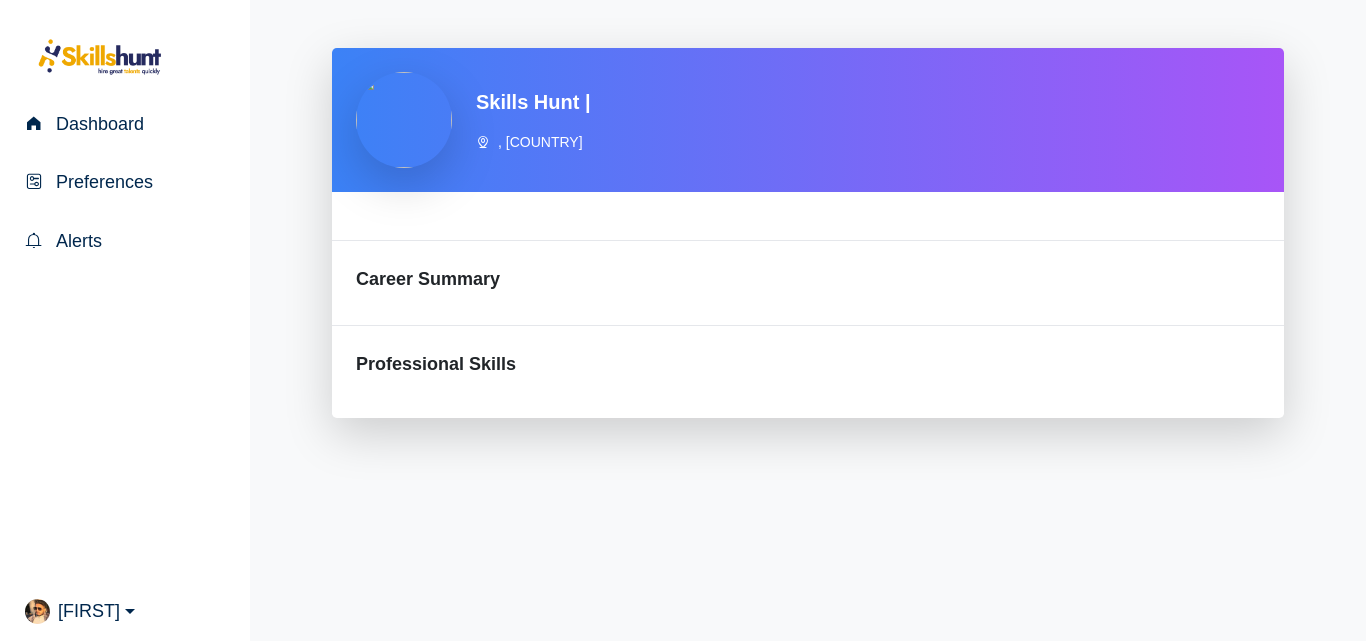 scroll, scrollTop: 0, scrollLeft: 0, axis: both 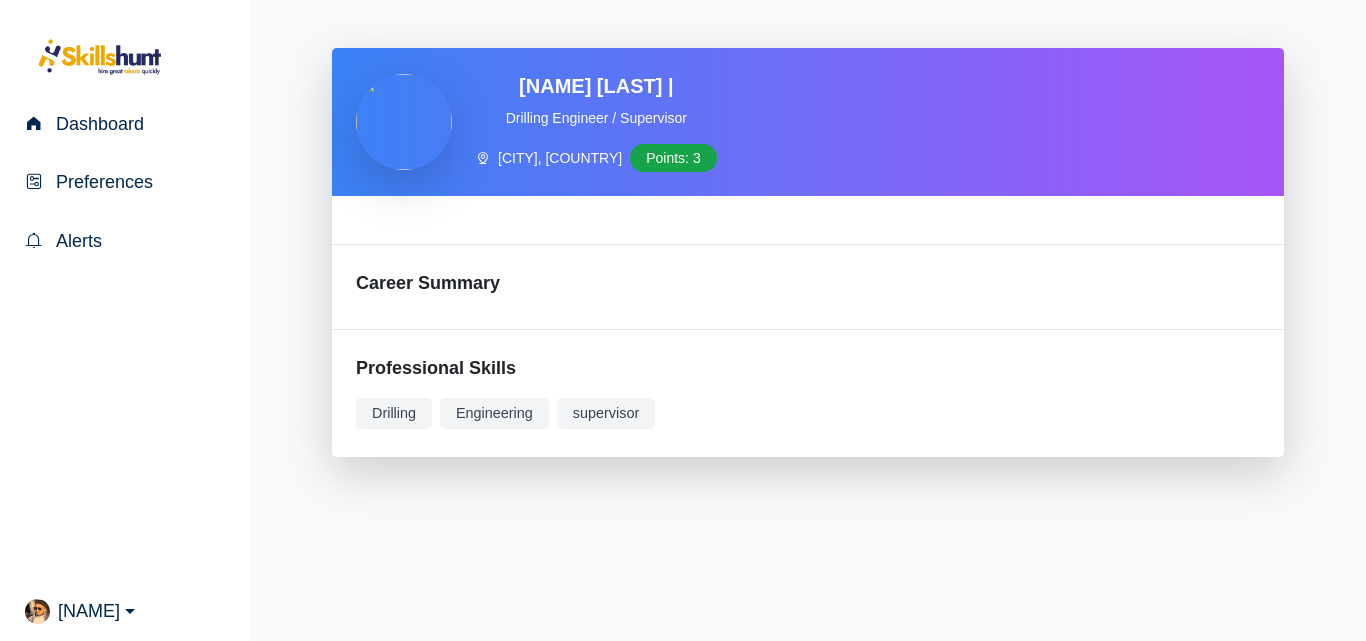 drag, startPoint x: 656, startPoint y: 436, endPoint x: 377, endPoint y: 460, distance: 280.03036 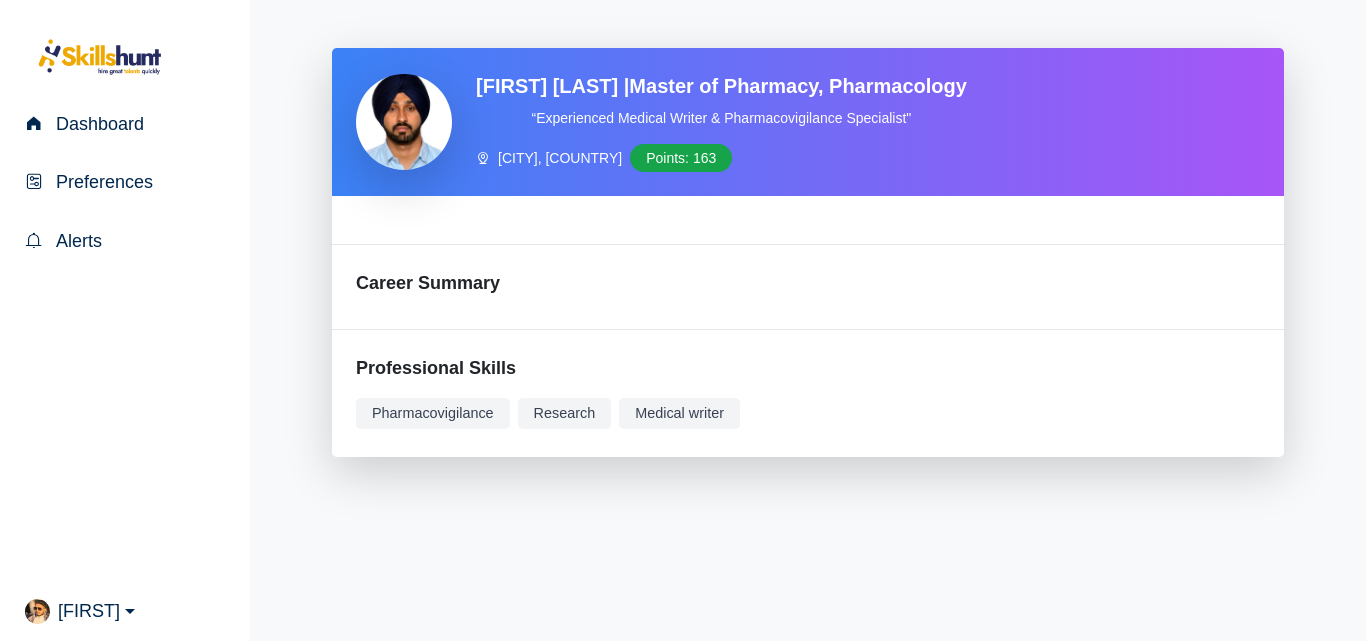 scroll, scrollTop: 0, scrollLeft: 0, axis: both 